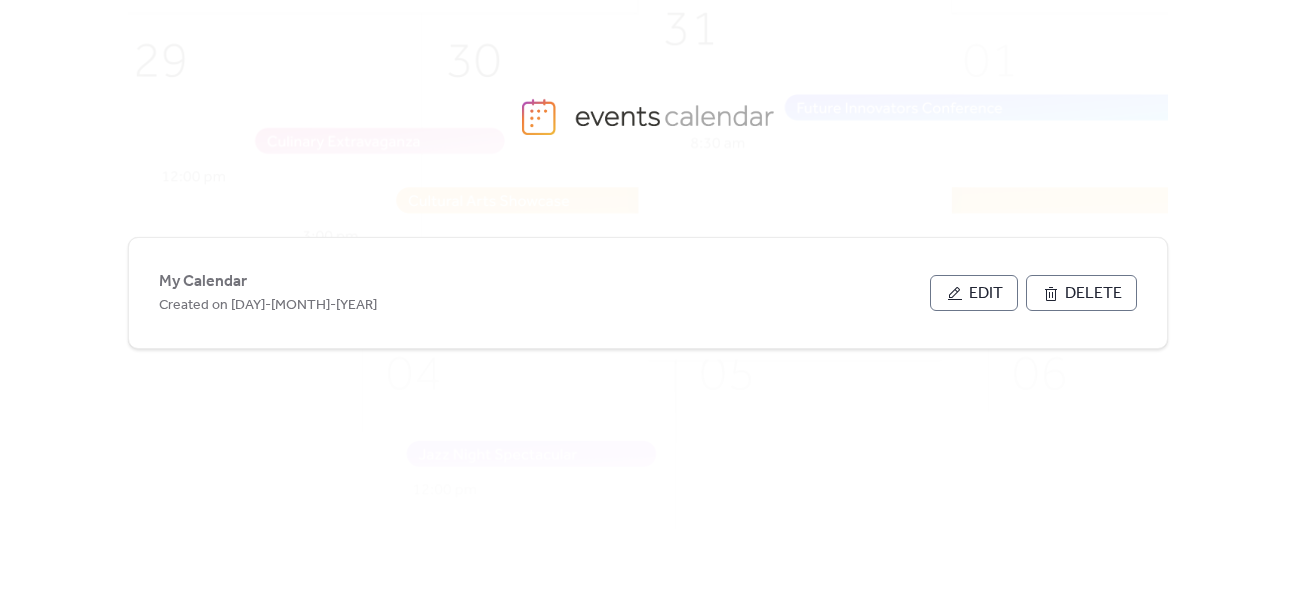 scroll, scrollTop: 0, scrollLeft: 0, axis: both 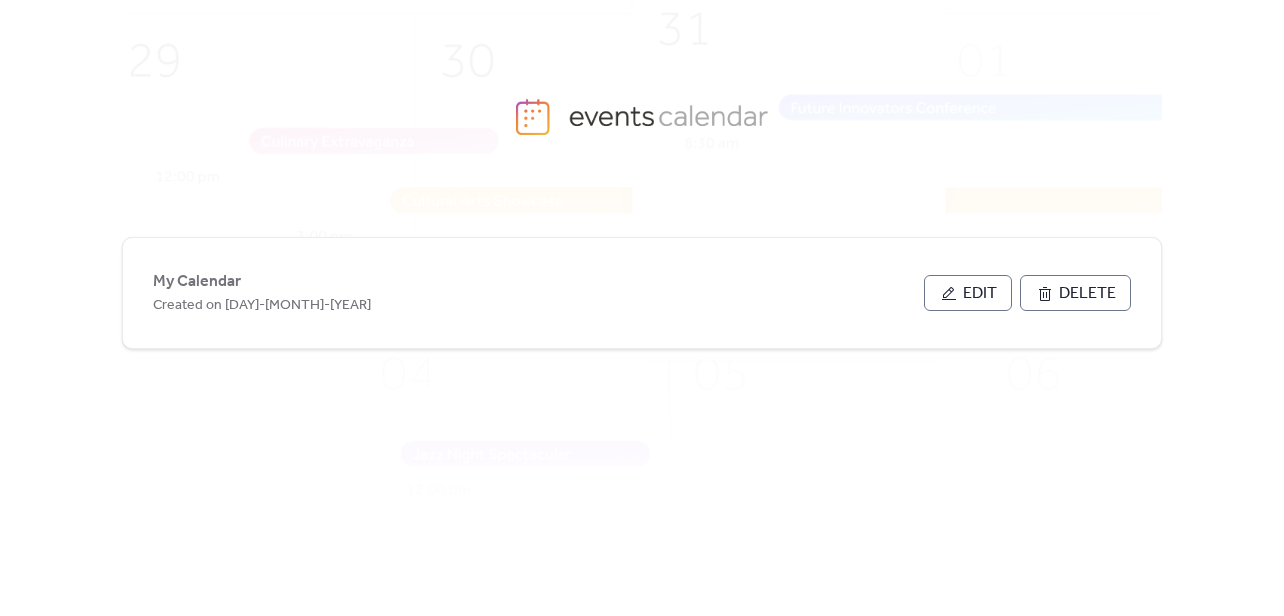 click on "Edit" at bounding box center (980, 294) 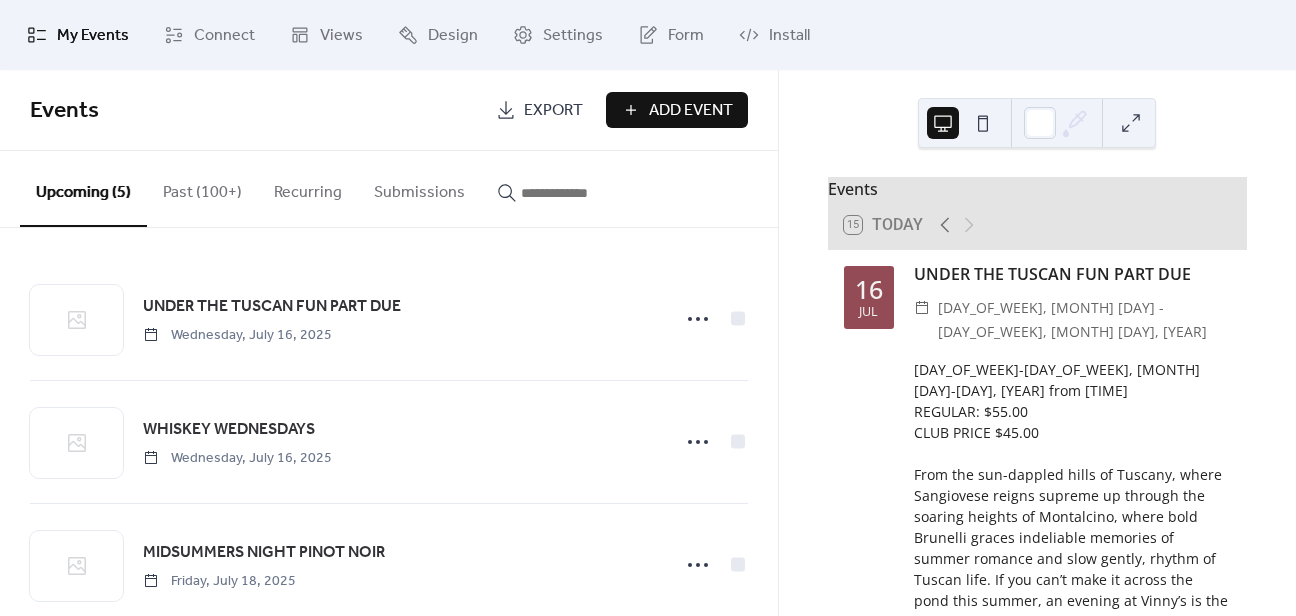 click on "Add Event" at bounding box center (691, 111) 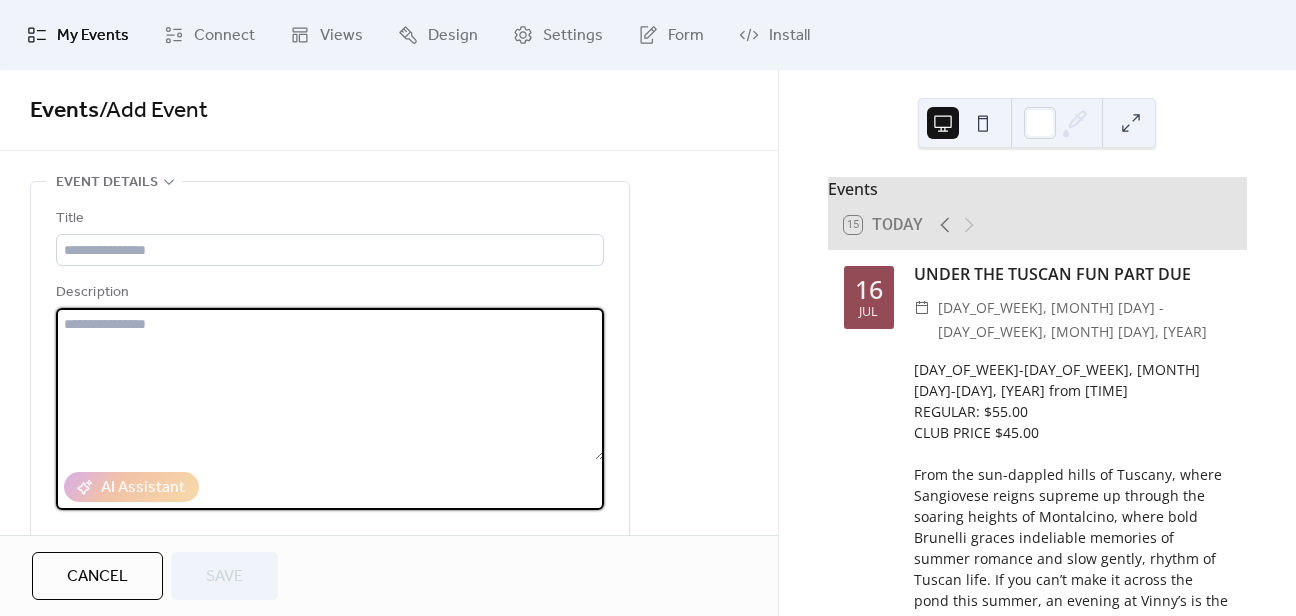 click at bounding box center [330, 384] 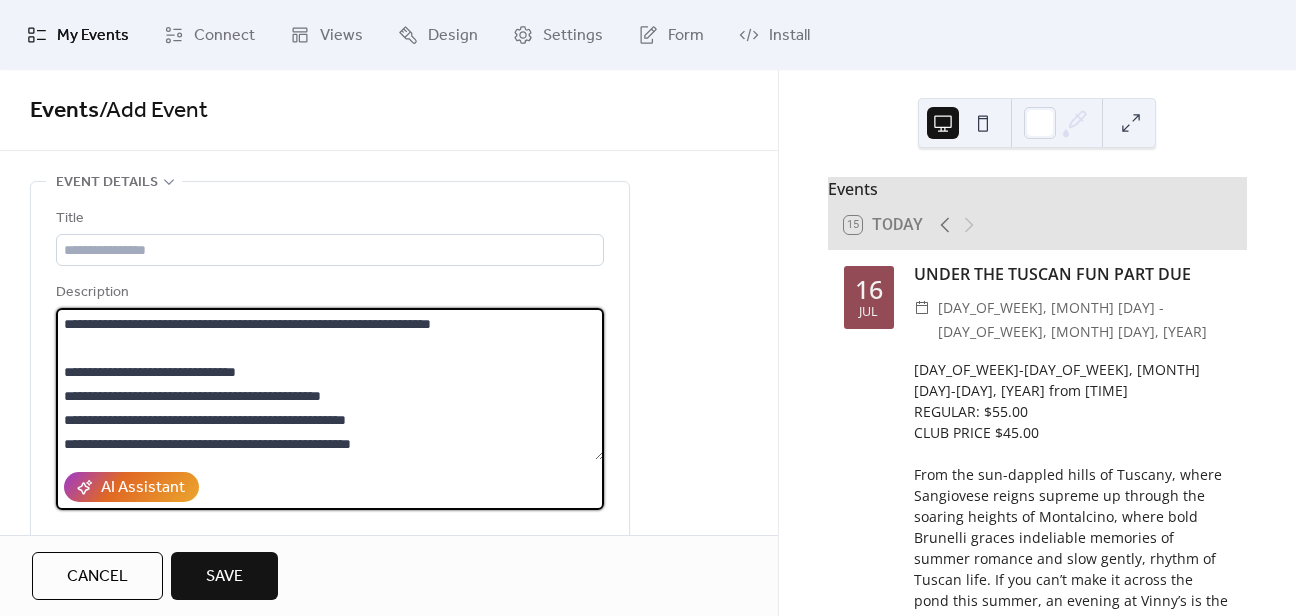 scroll, scrollTop: 0, scrollLeft: 0, axis: both 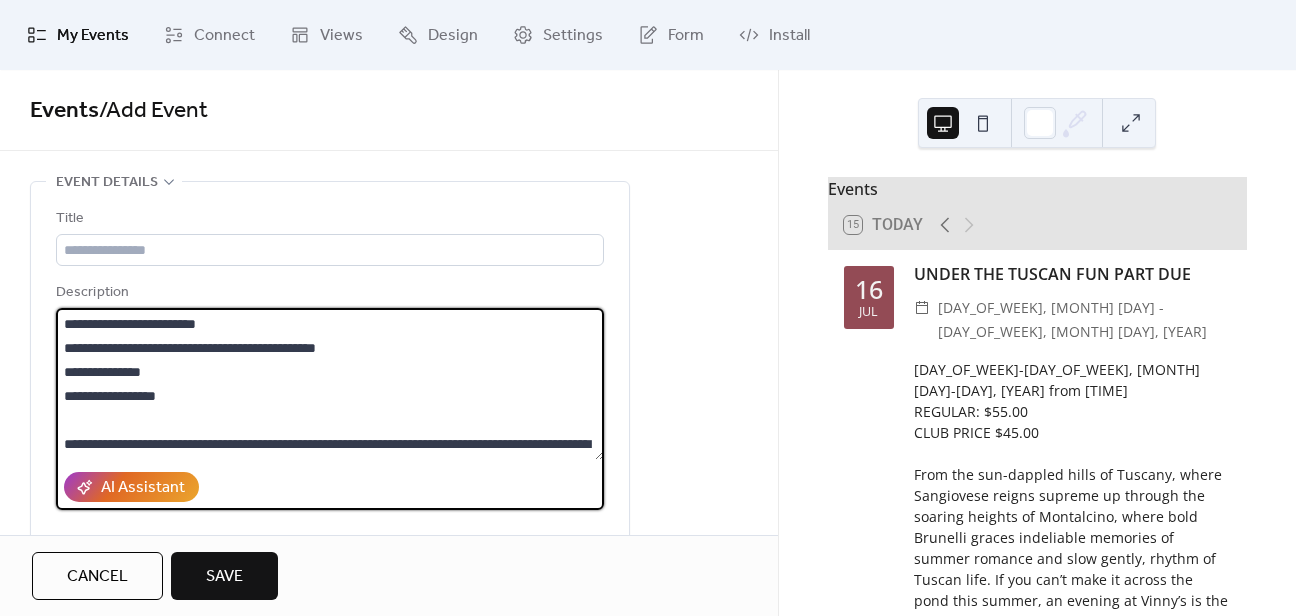click on "**********" at bounding box center [648, 308] 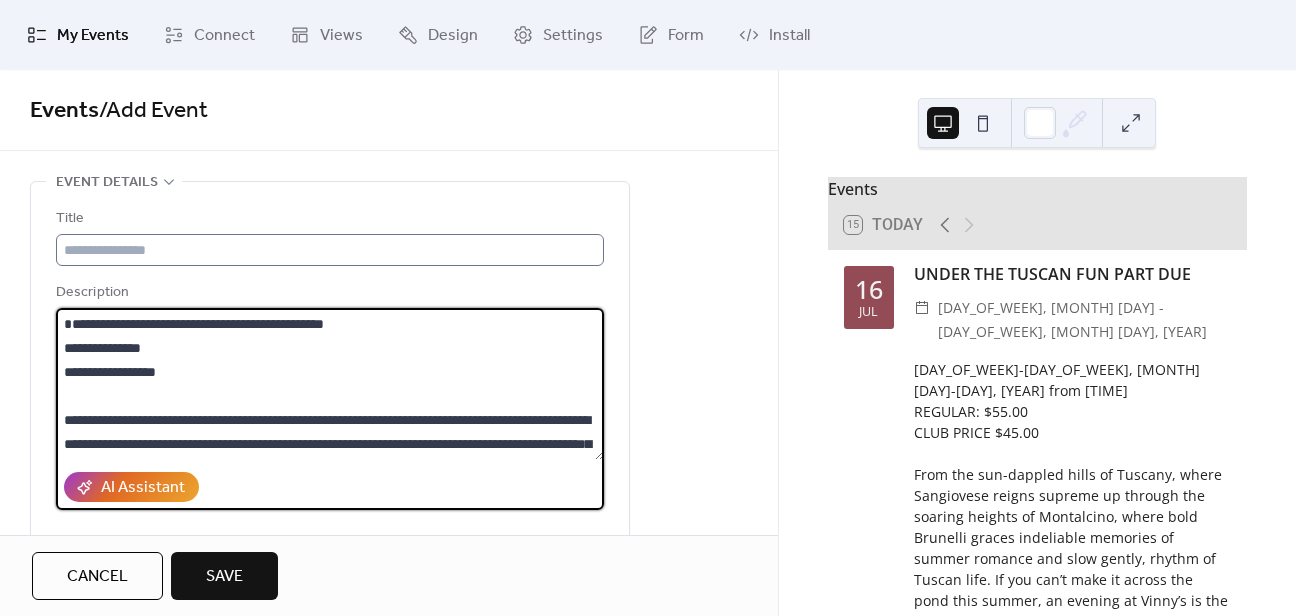 type on "**********" 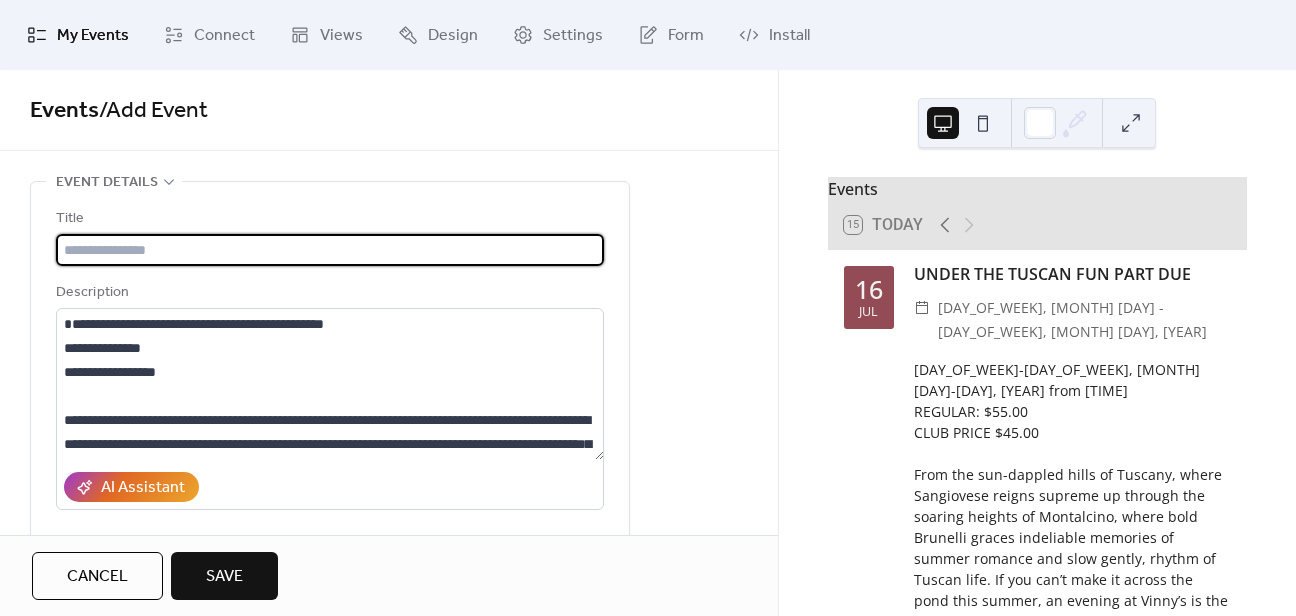 click at bounding box center [330, 250] 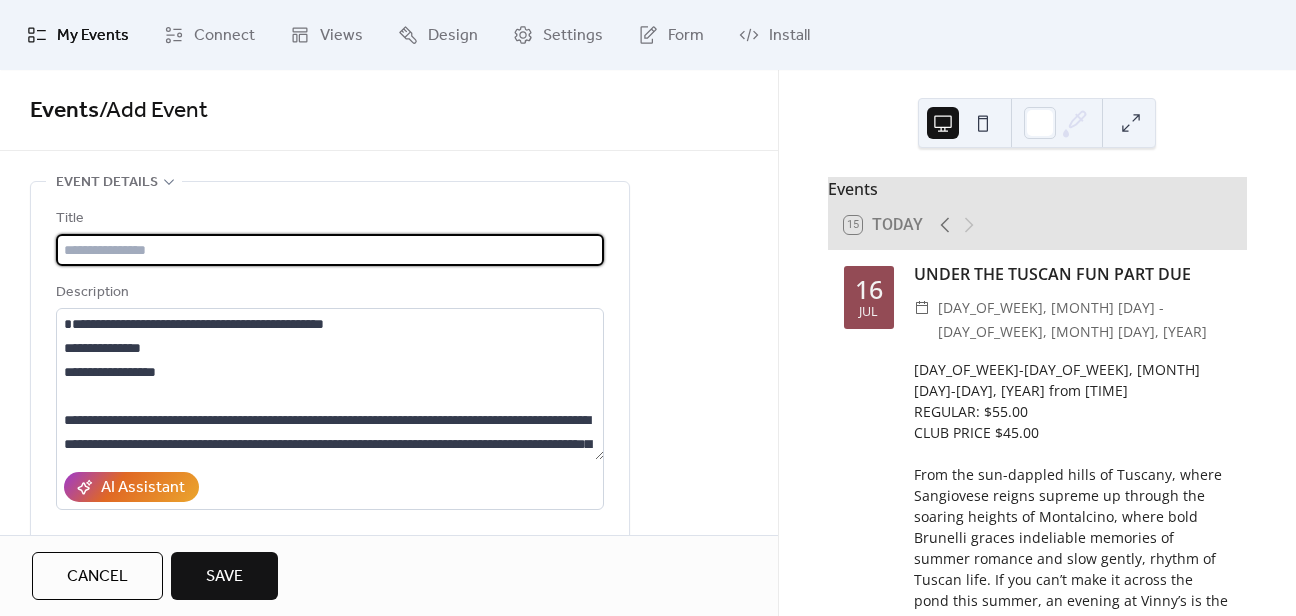 click at bounding box center (330, 250) 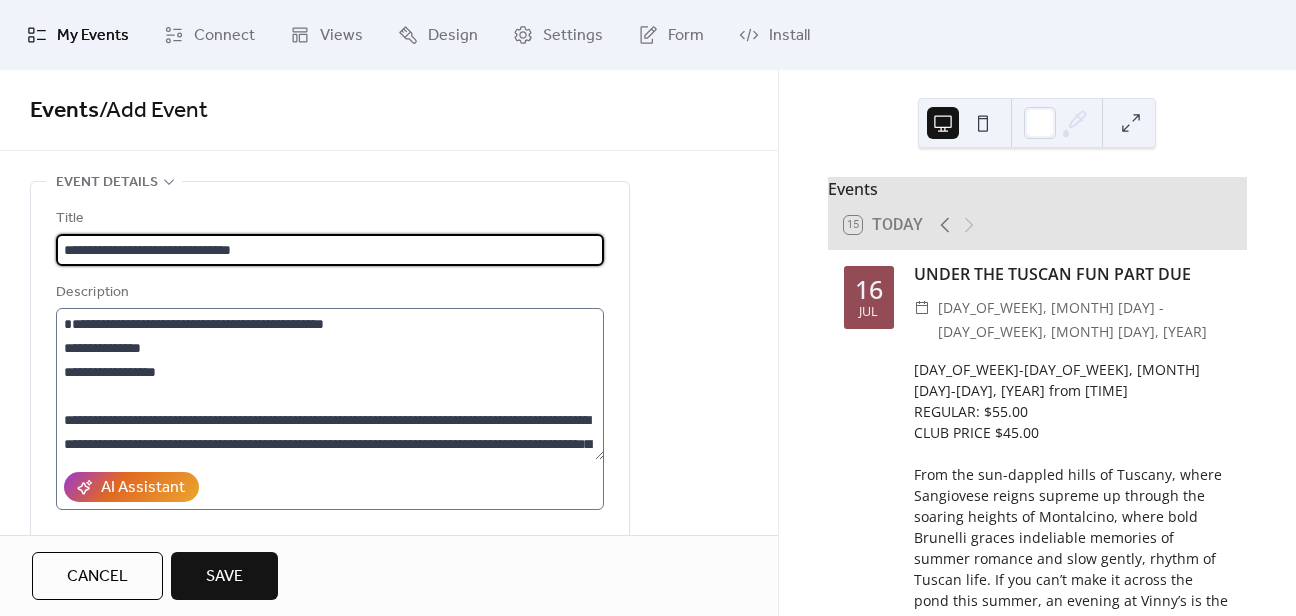 type on "**********" 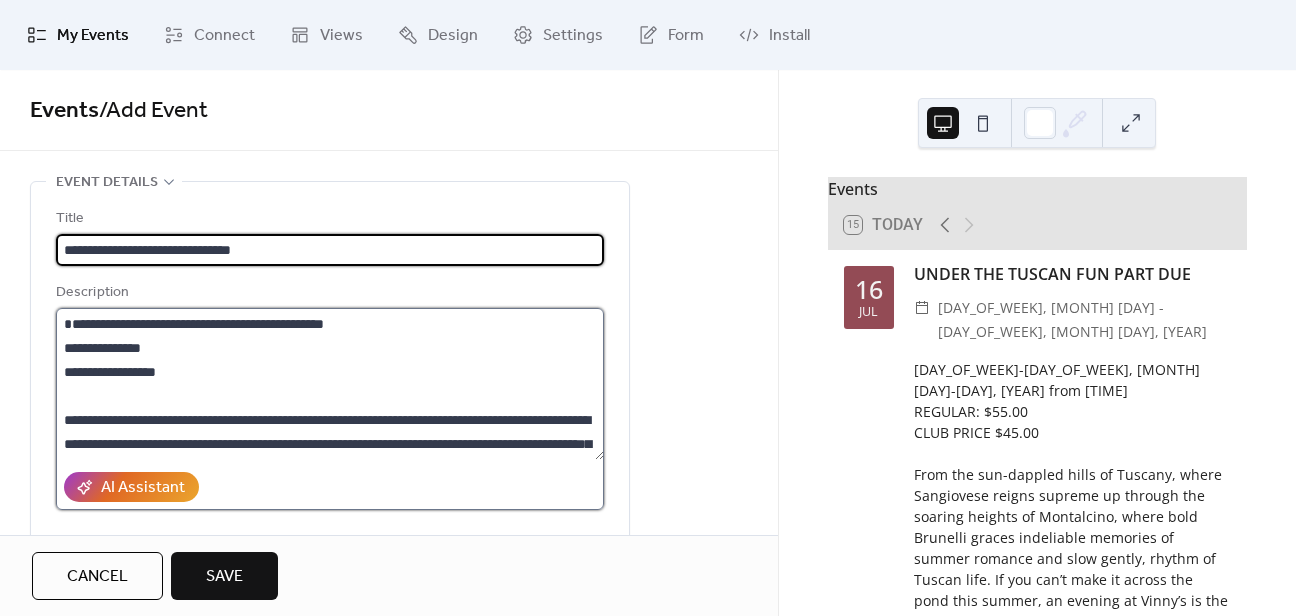 click on "**********" at bounding box center [330, 384] 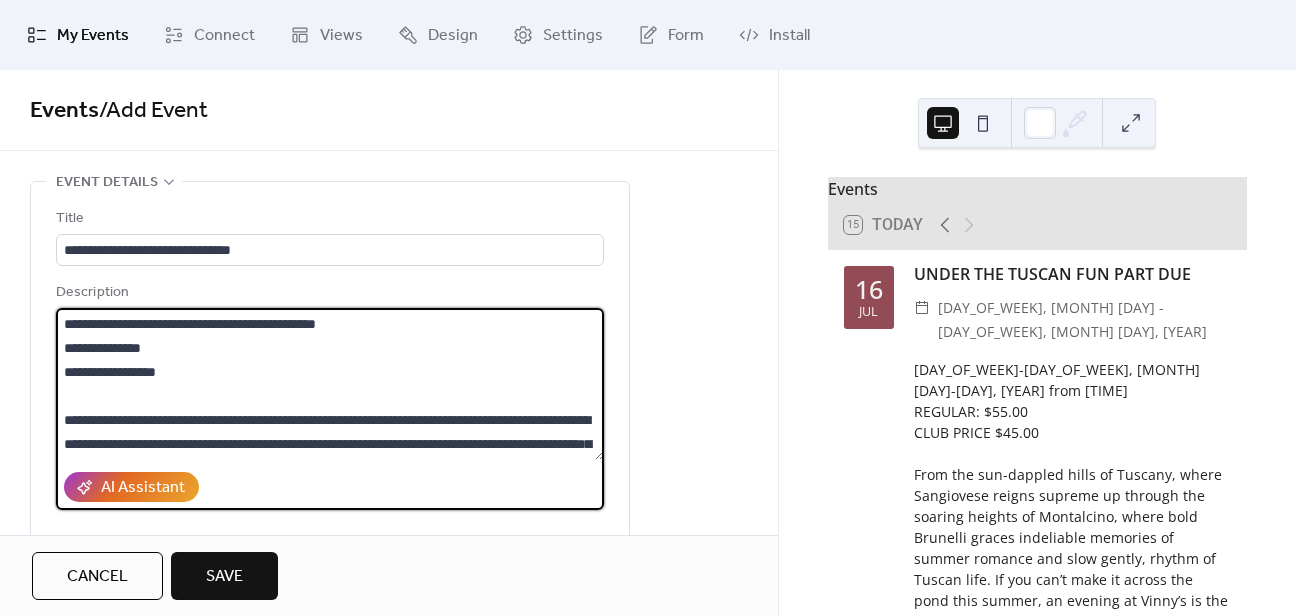 type on "**********" 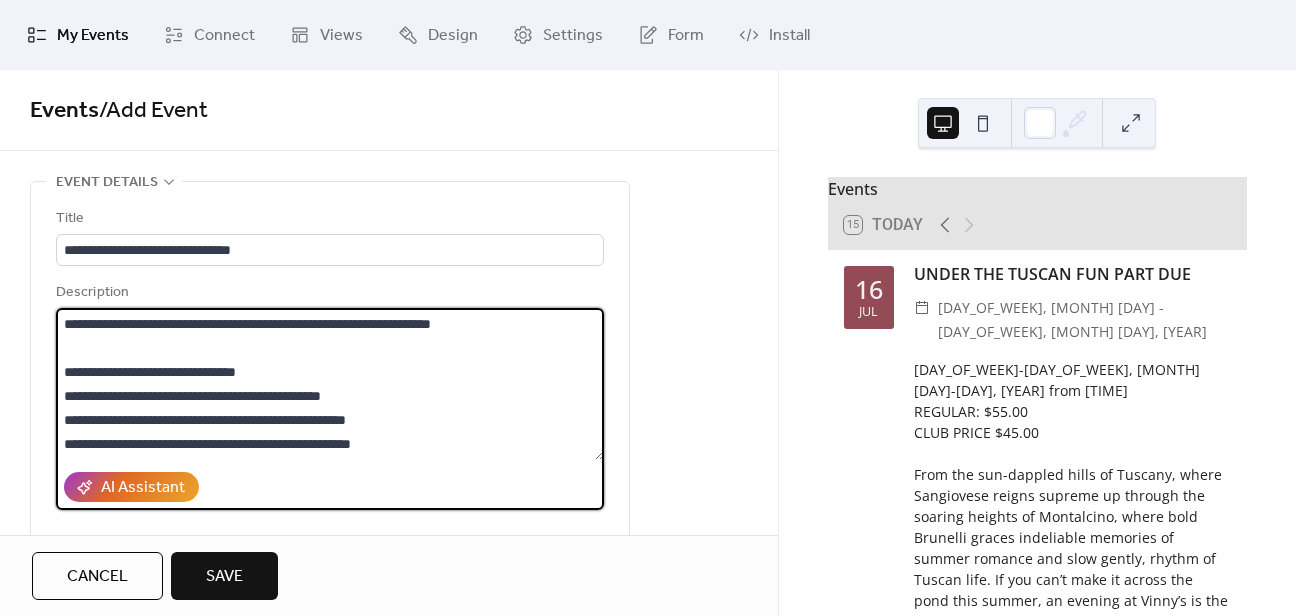 scroll, scrollTop: 192, scrollLeft: 0, axis: vertical 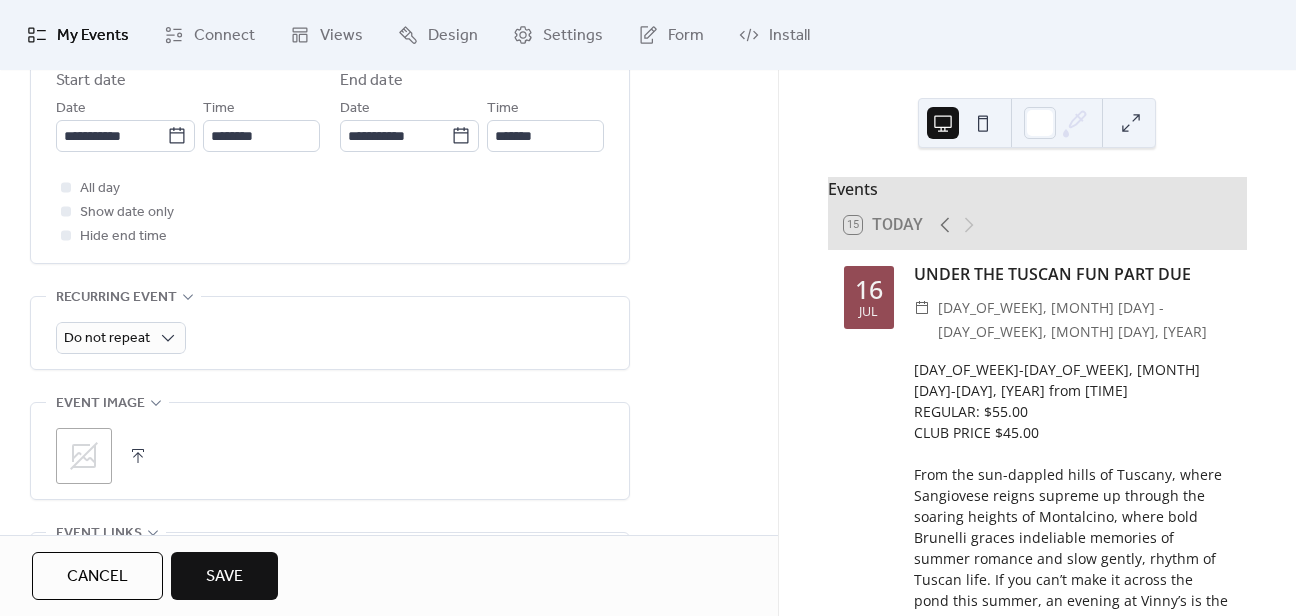 click on "**********" at bounding box center (188, 124) 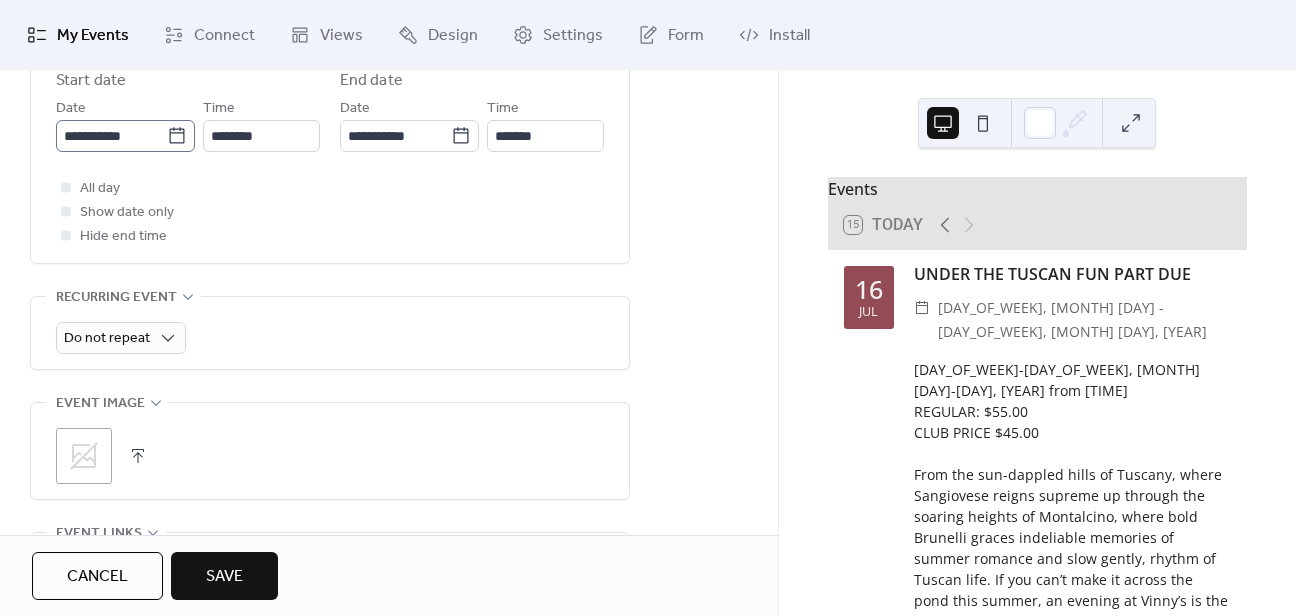 click 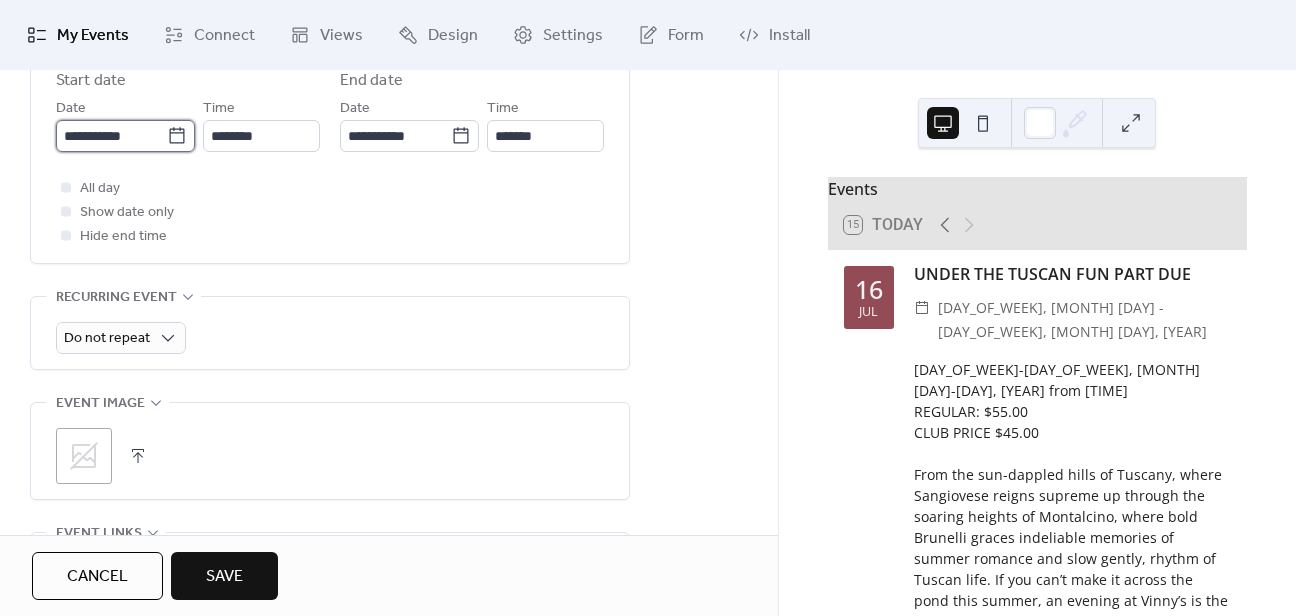 click on "**********" at bounding box center [111, 136] 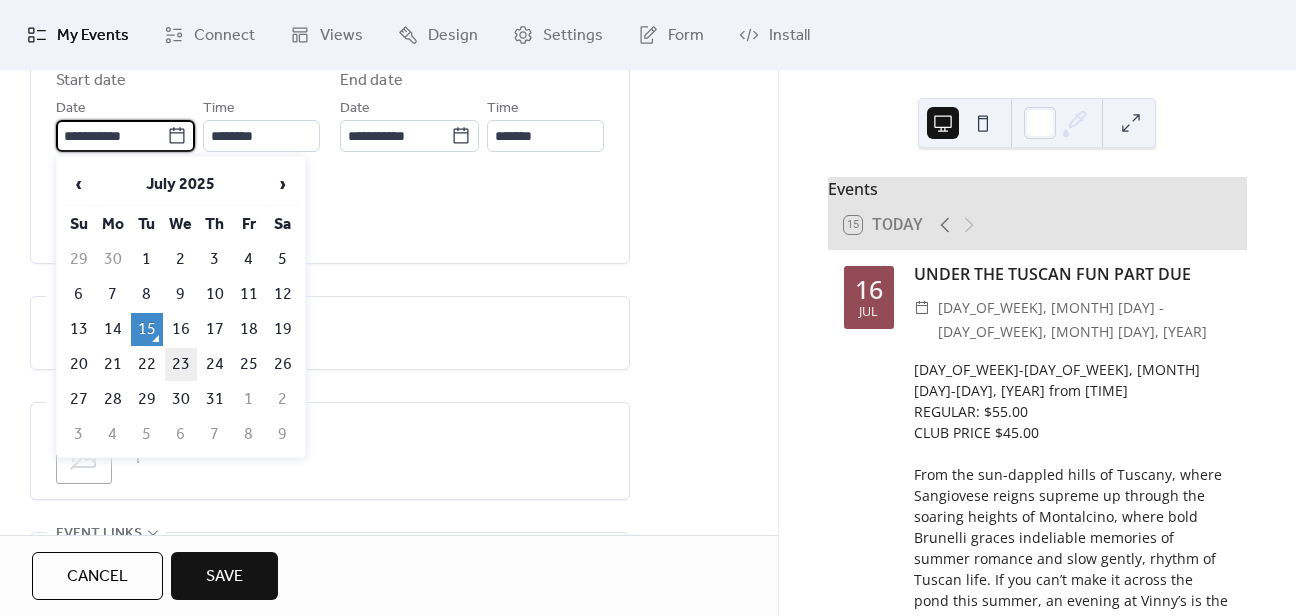 click on "23" at bounding box center [181, 364] 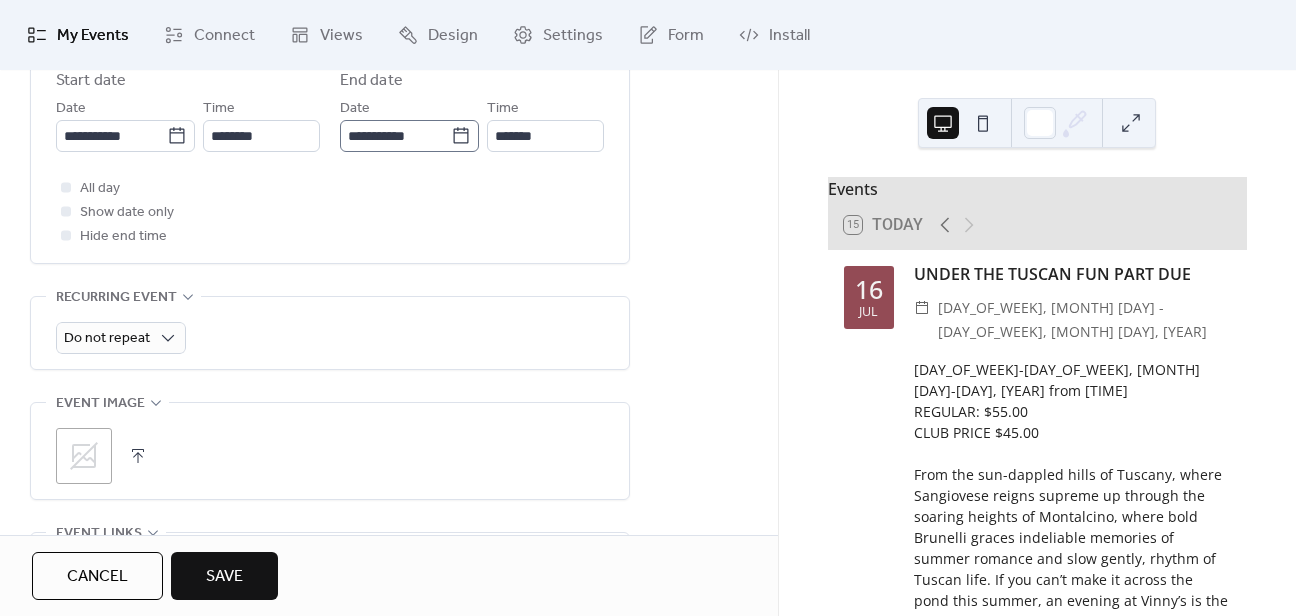 click 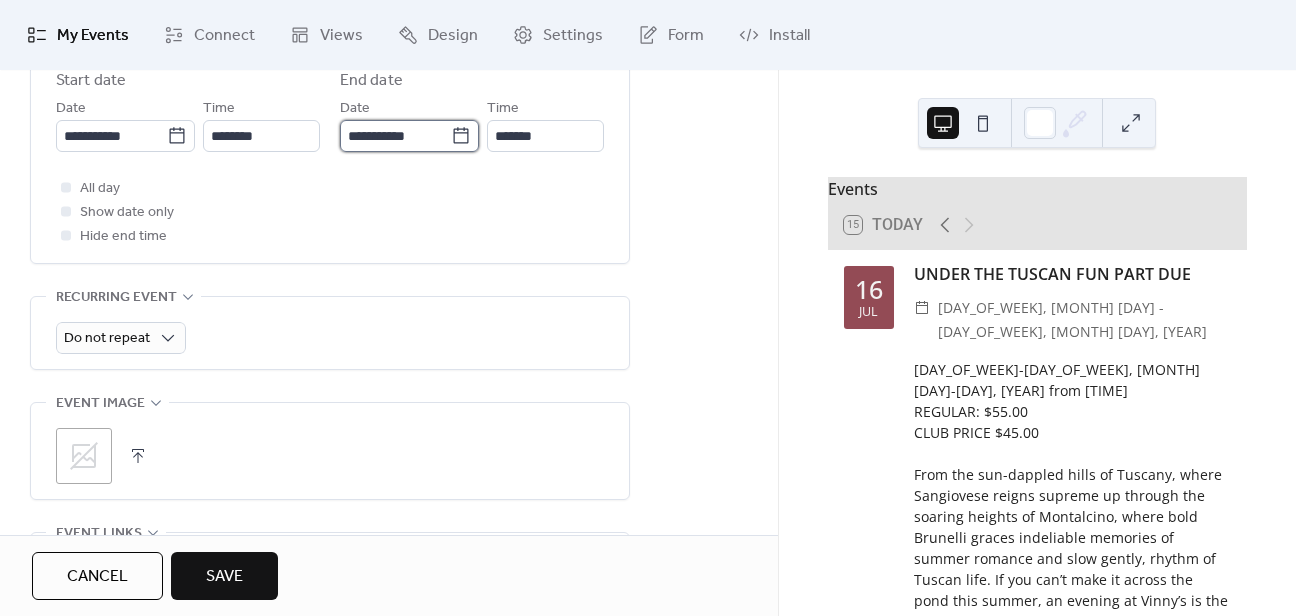 click on "**********" at bounding box center (395, 136) 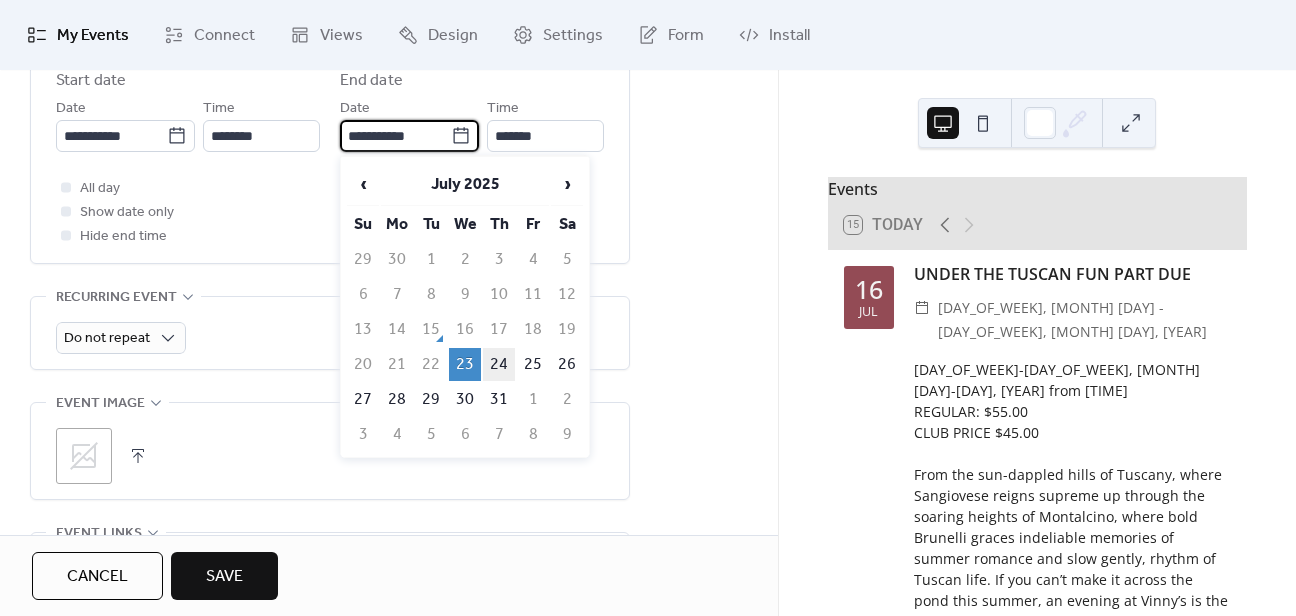 click on "24" at bounding box center [499, 364] 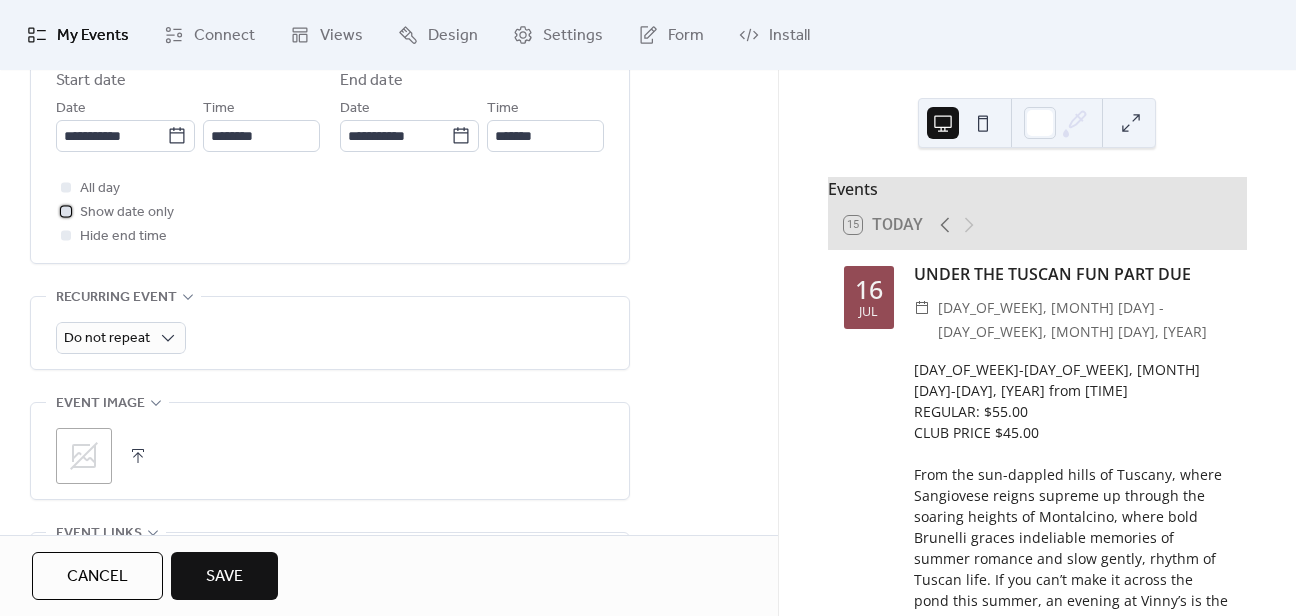 click at bounding box center (66, 211) 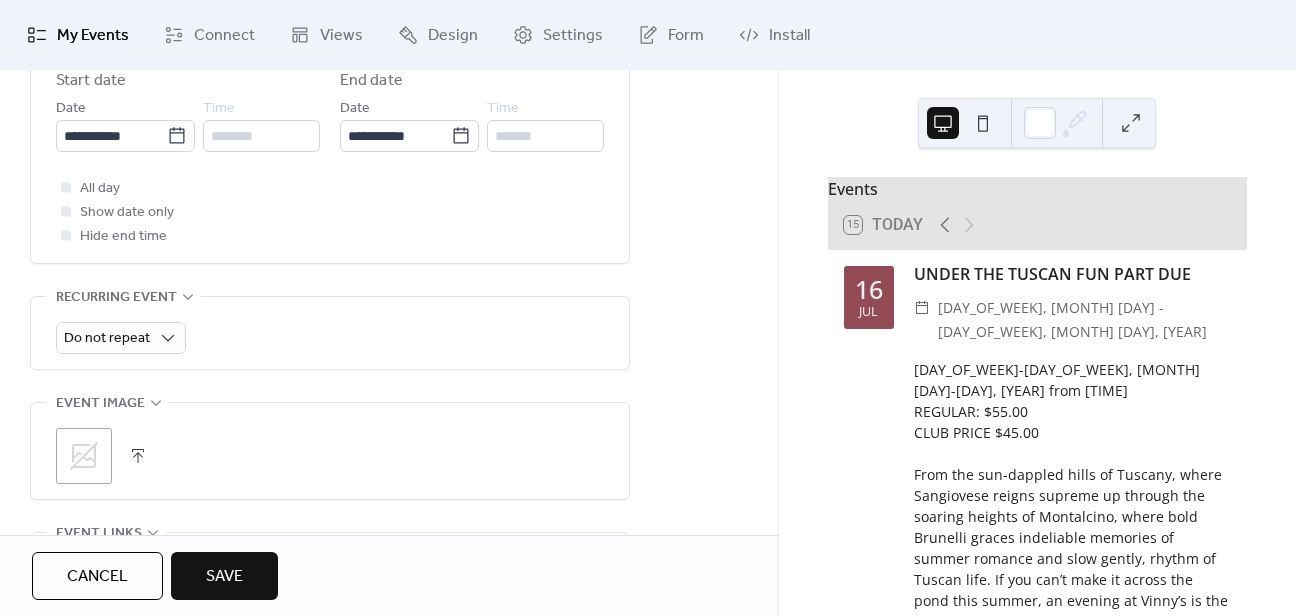 click on "Save" at bounding box center [224, 577] 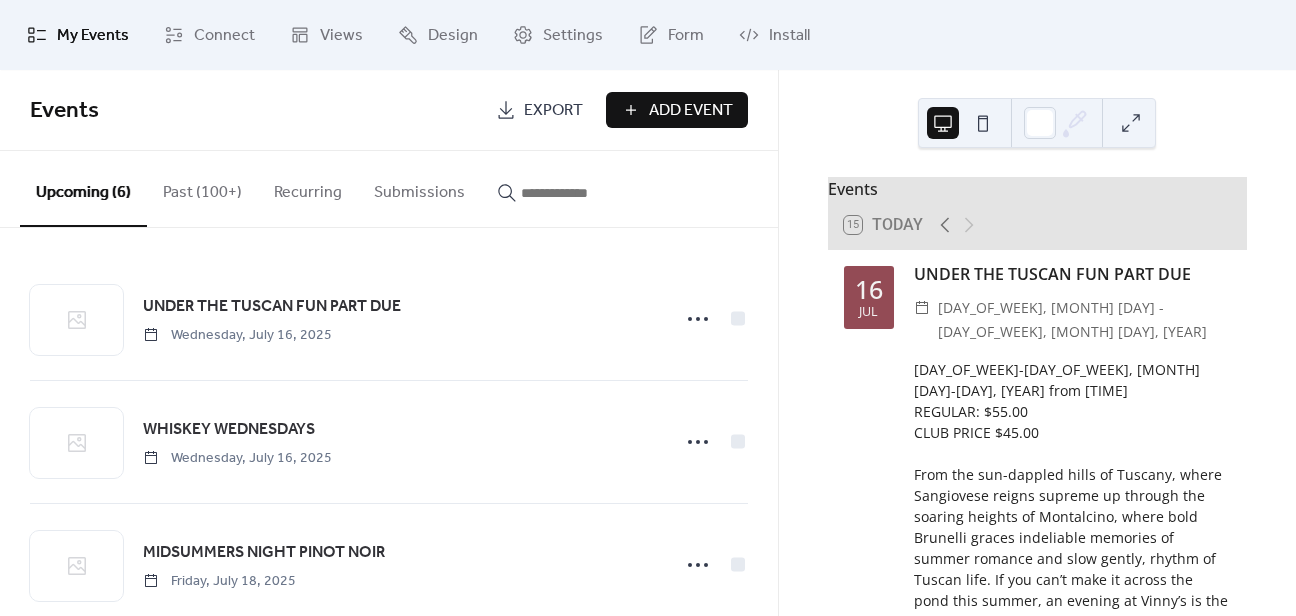 scroll, scrollTop: 407, scrollLeft: 0, axis: vertical 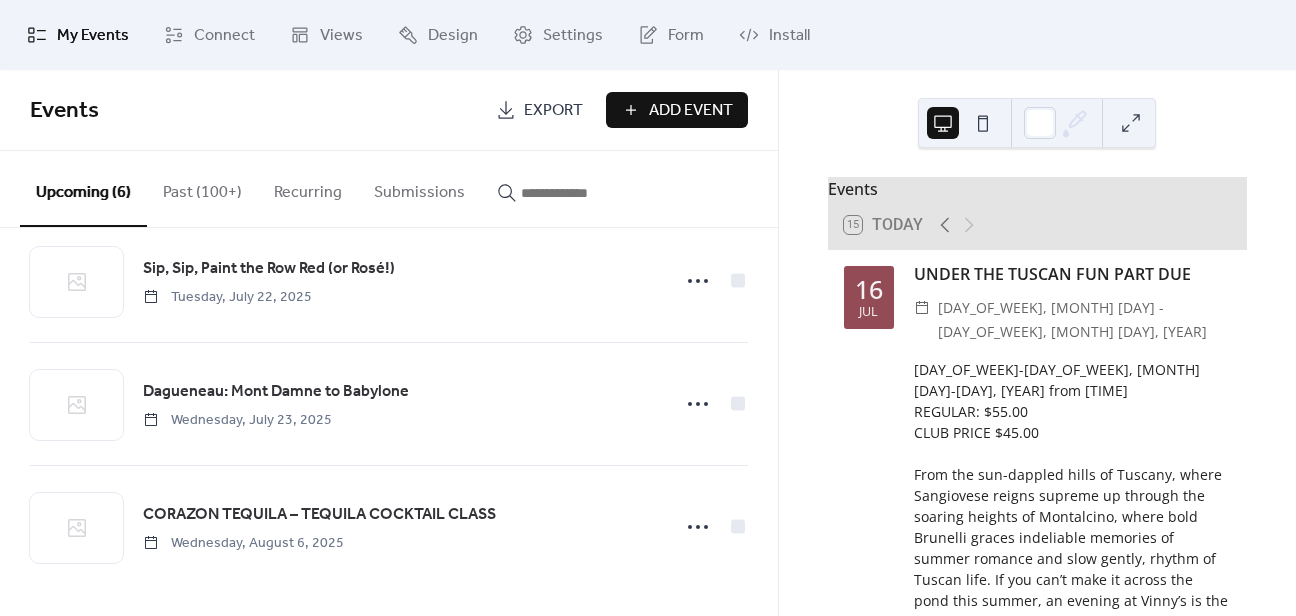click on "Add Event" at bounding box center [691, 111] 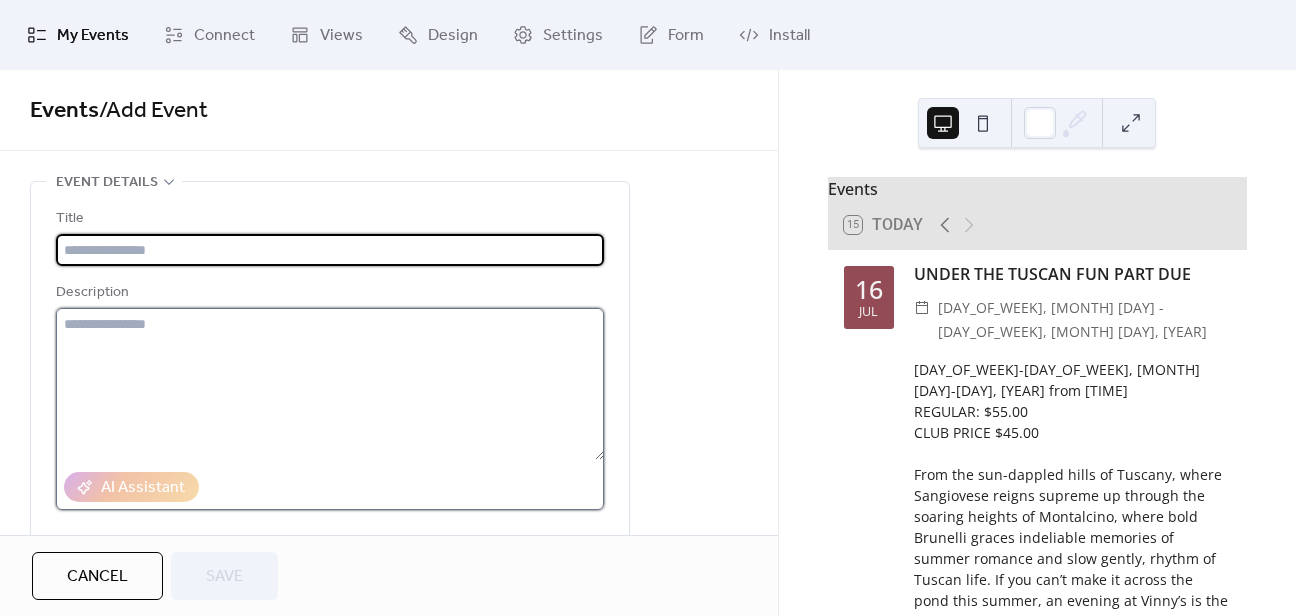 click at bounding box center (330, 384) 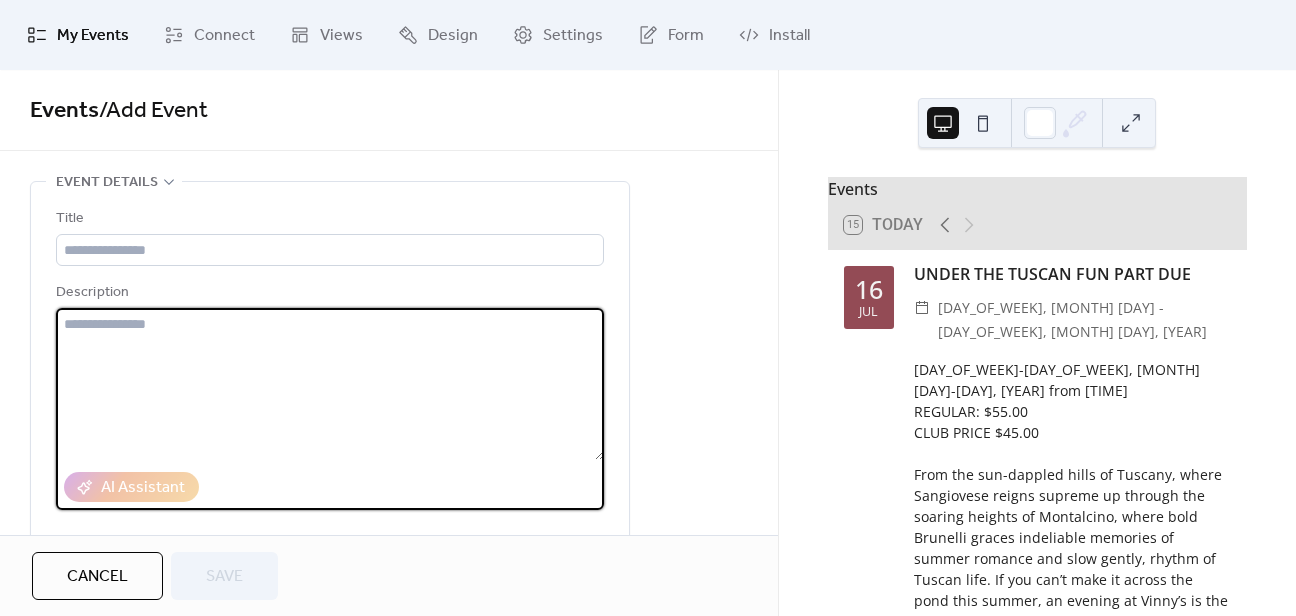 paste on "**********" 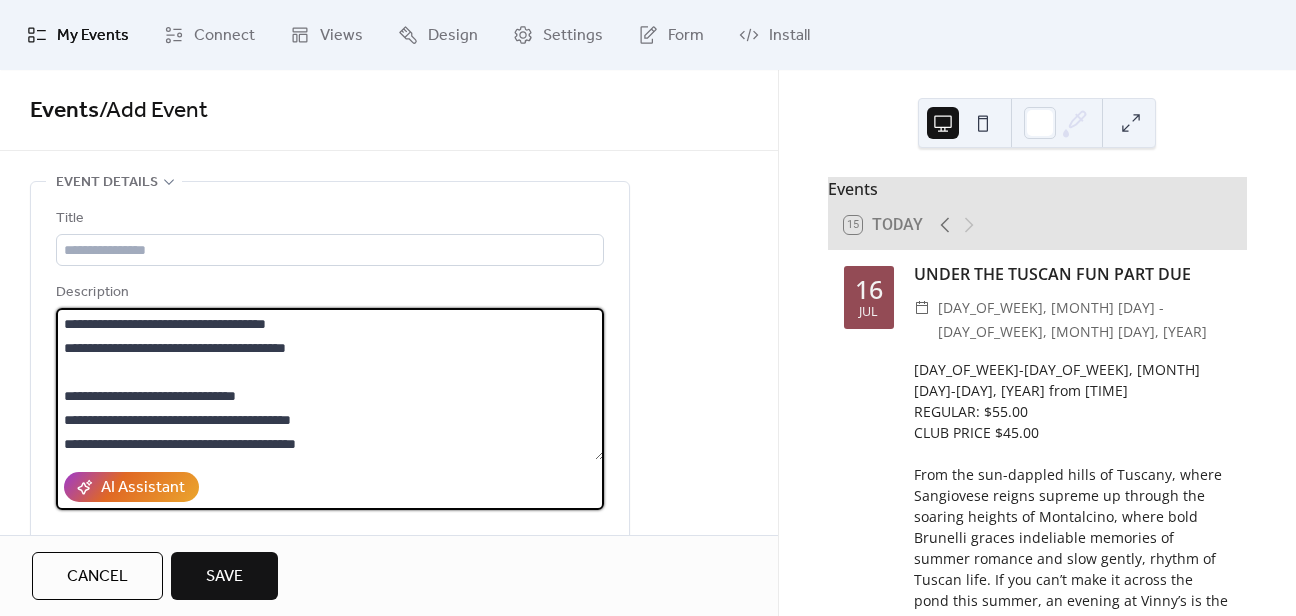scroll, scrollTop: 0, scrollLeft: 0, axis: both 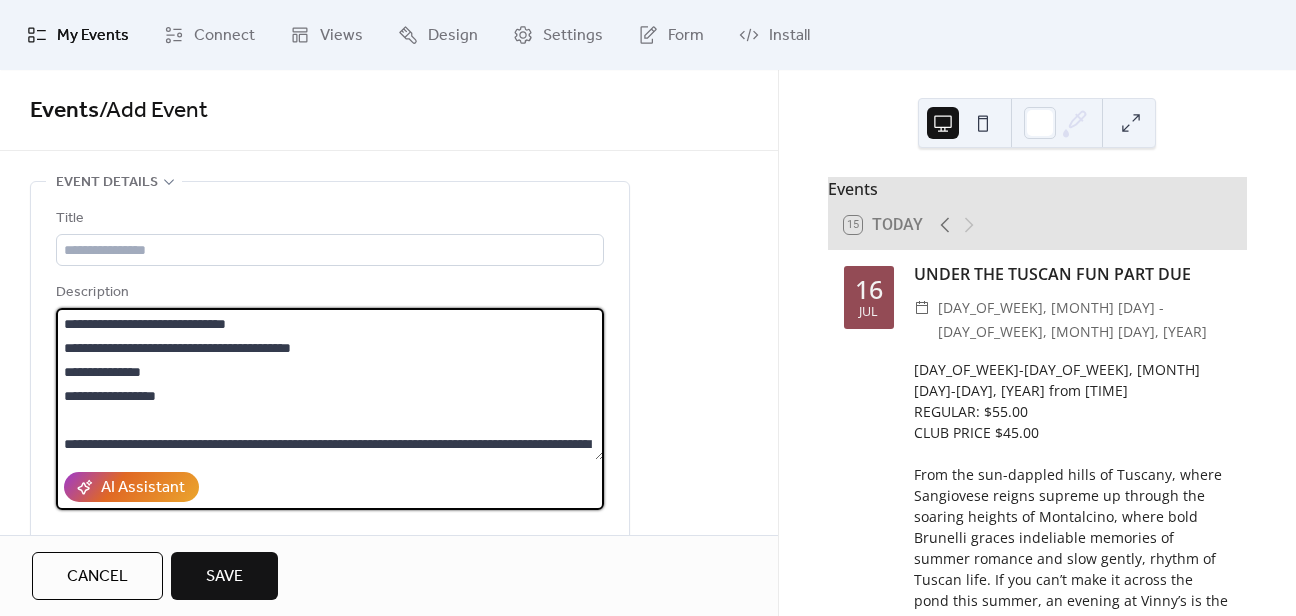 drag, startPoint x: 328, startPoint y: 316, endPoint x: -12, endPoint y: 304, distance: 340.2117 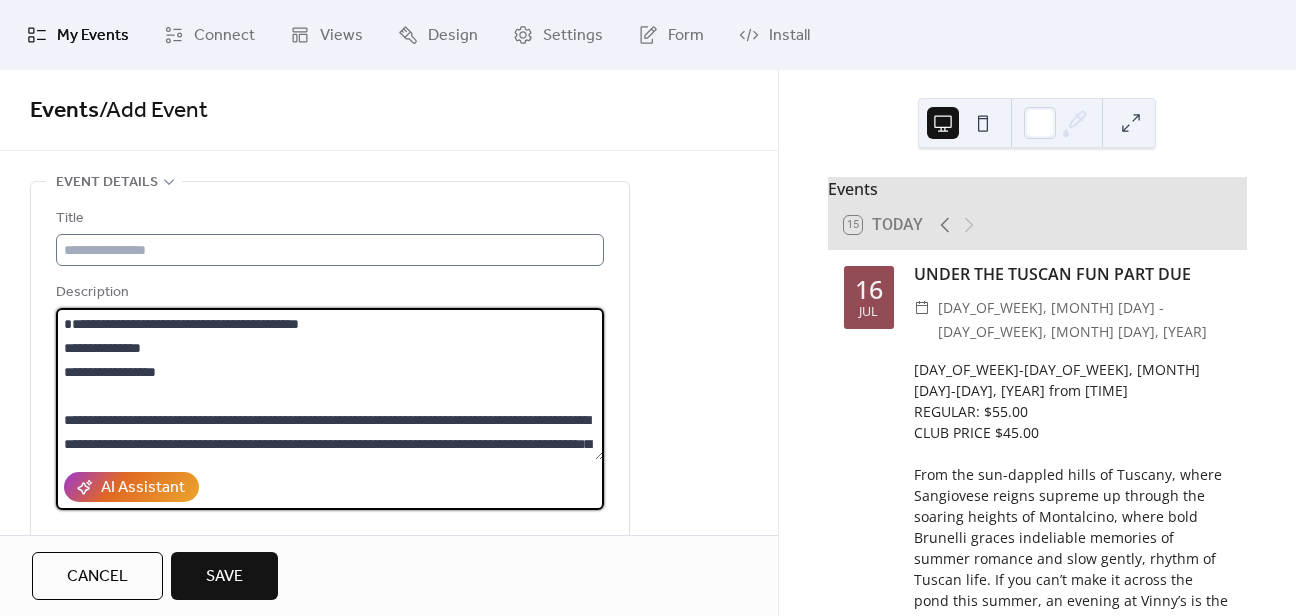 type on "**********" 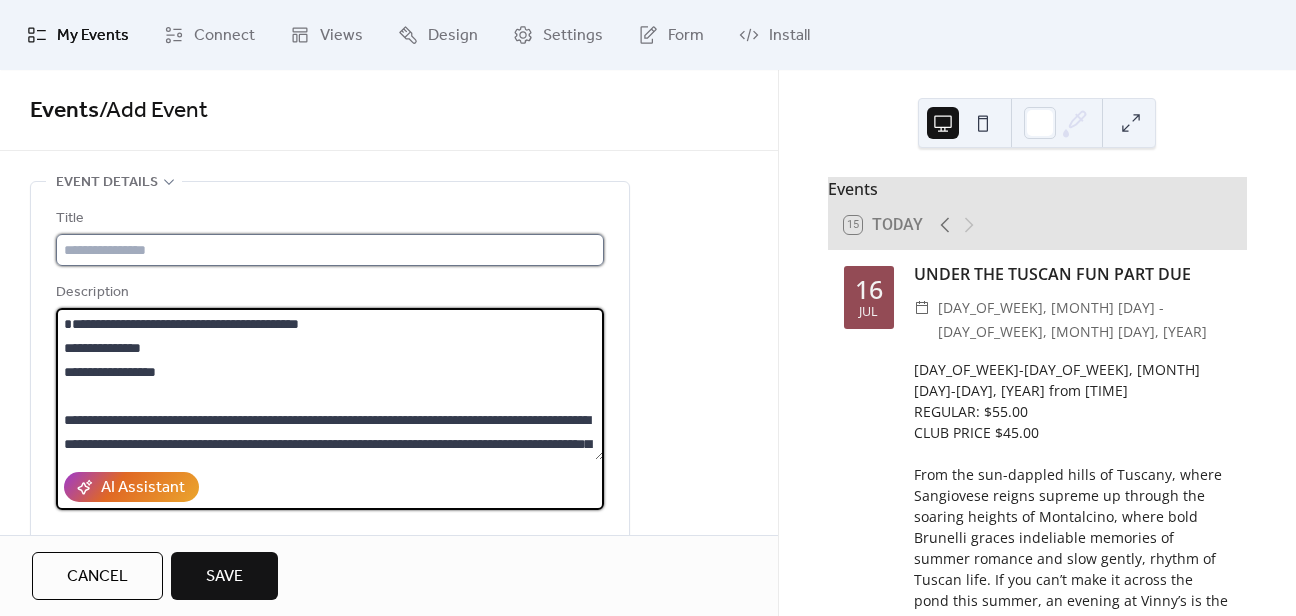 click at bounding box center [330, 250] 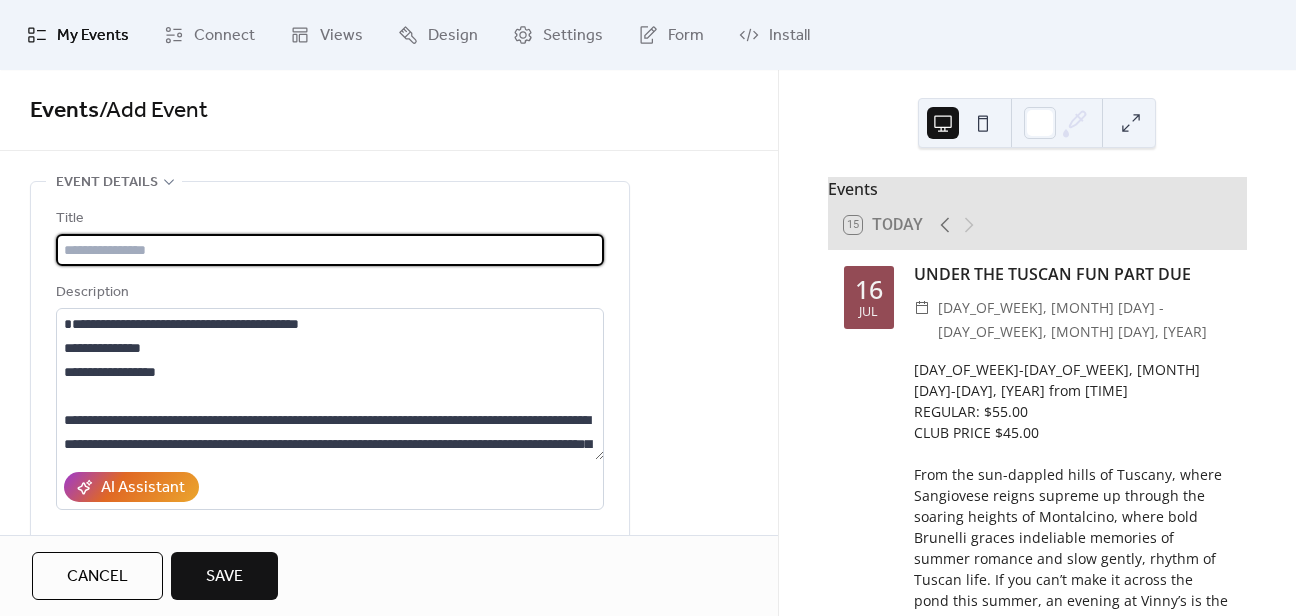paste on "**********" 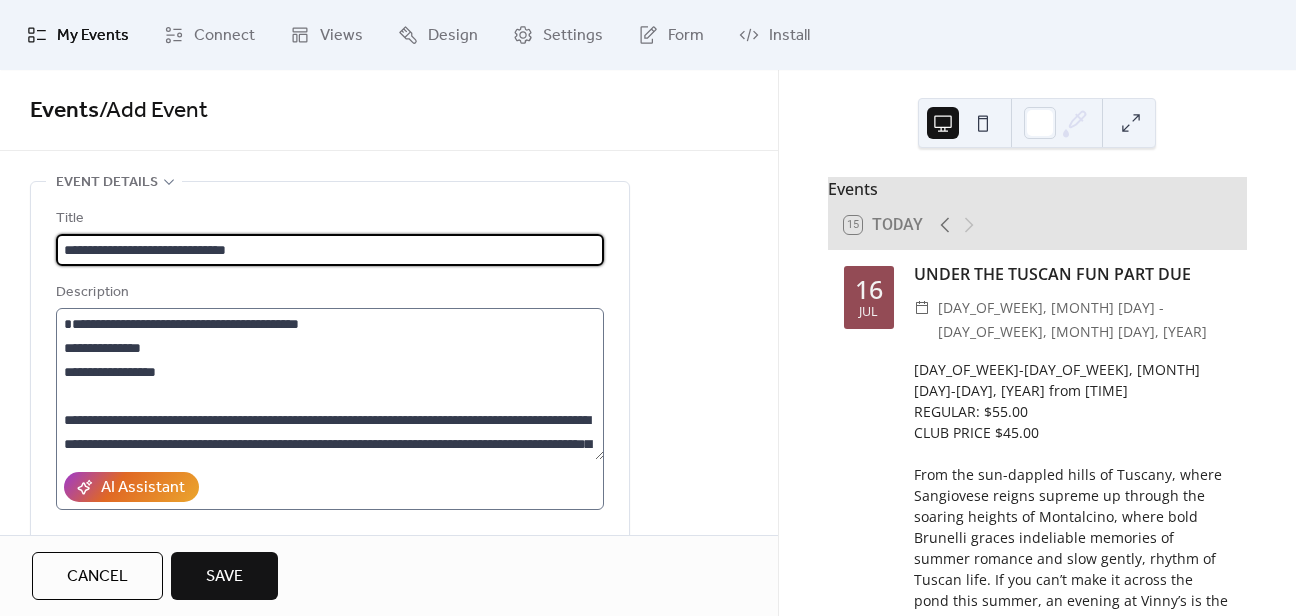 type on "**********" 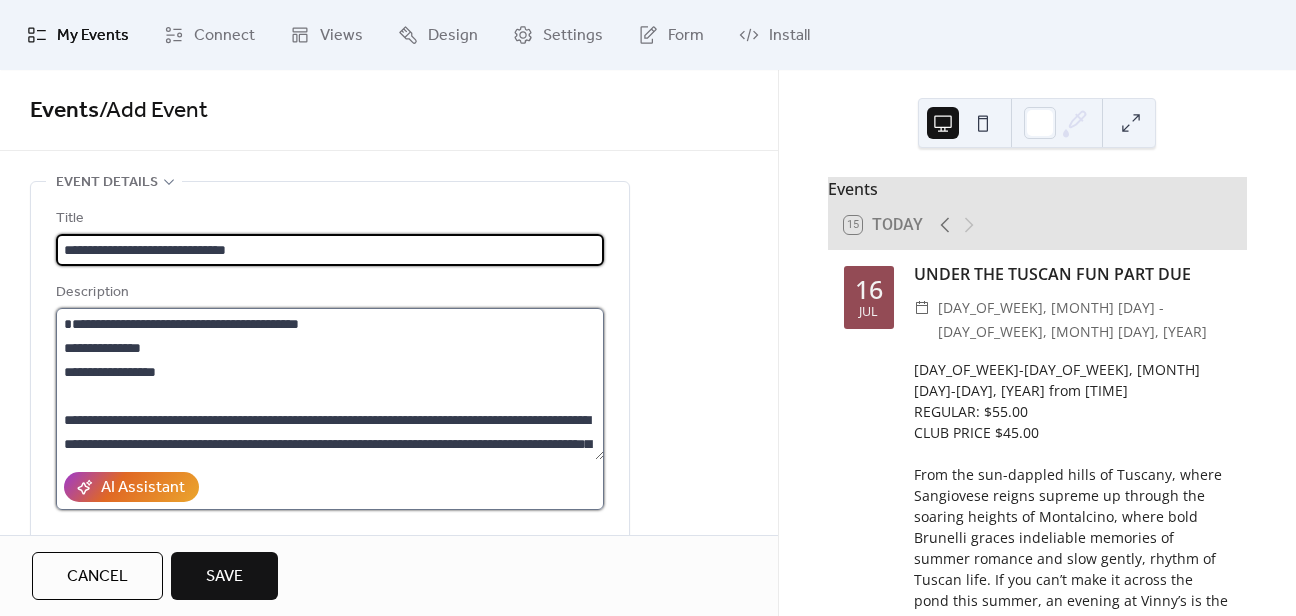 click on "**********" at bounding box center [330, 384] 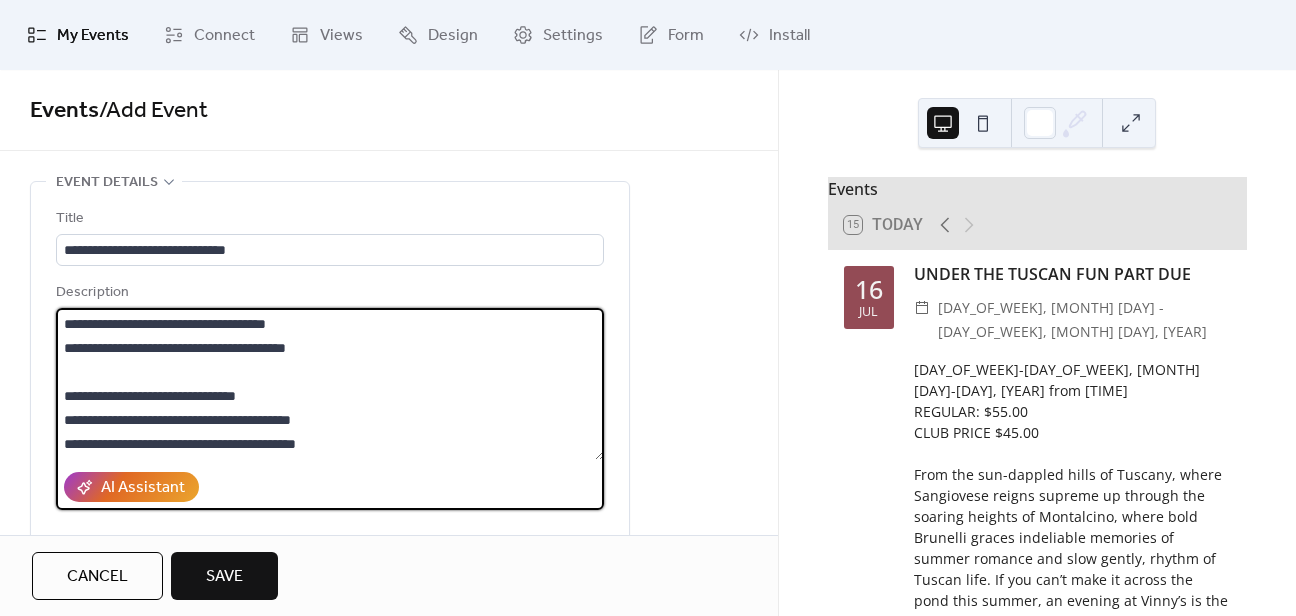 scroll, scrollTop: 336, scrollLeft: 0, axis: vertical 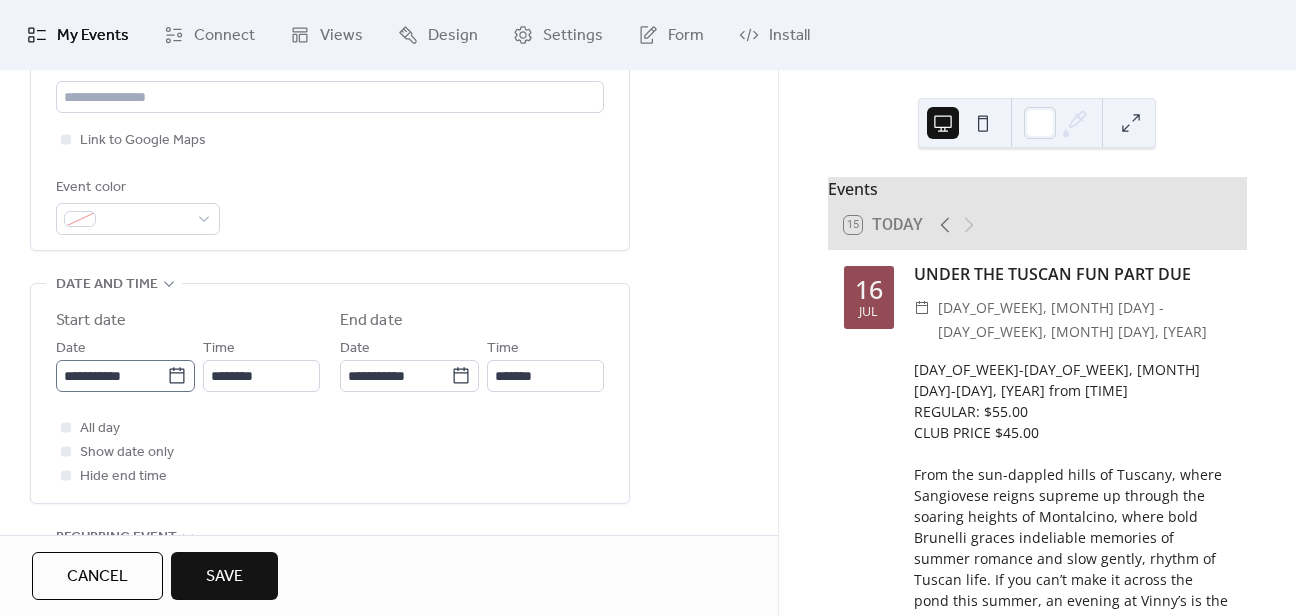 type on "**********" 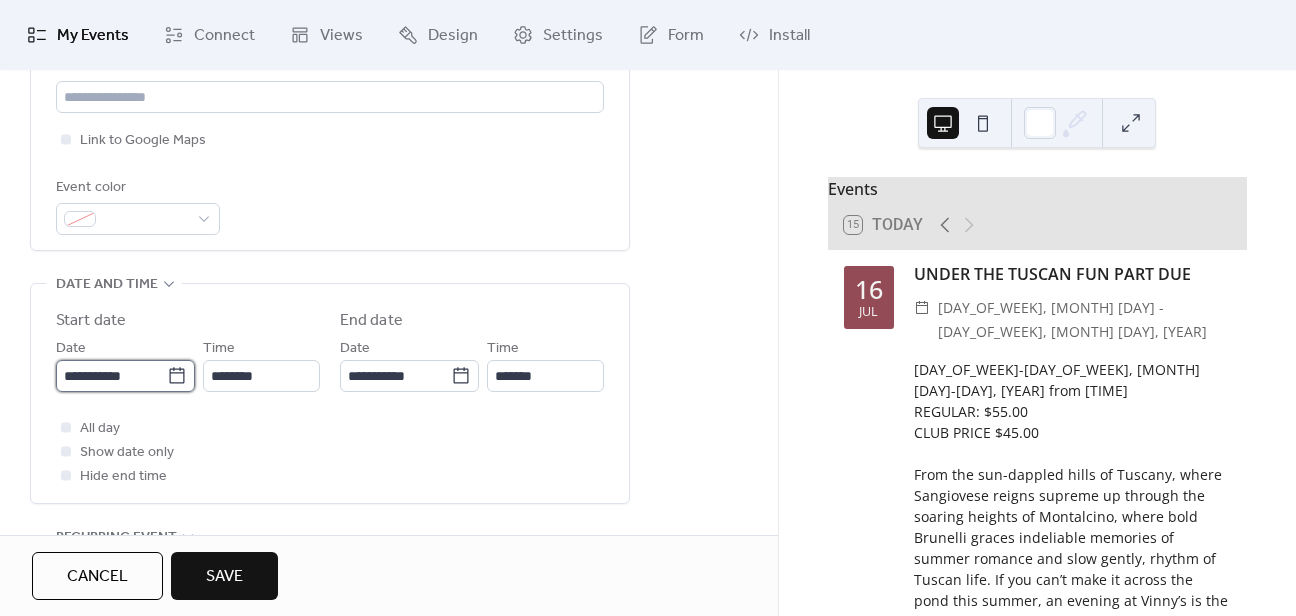 click on "**********" at bounding box center (111, 376) 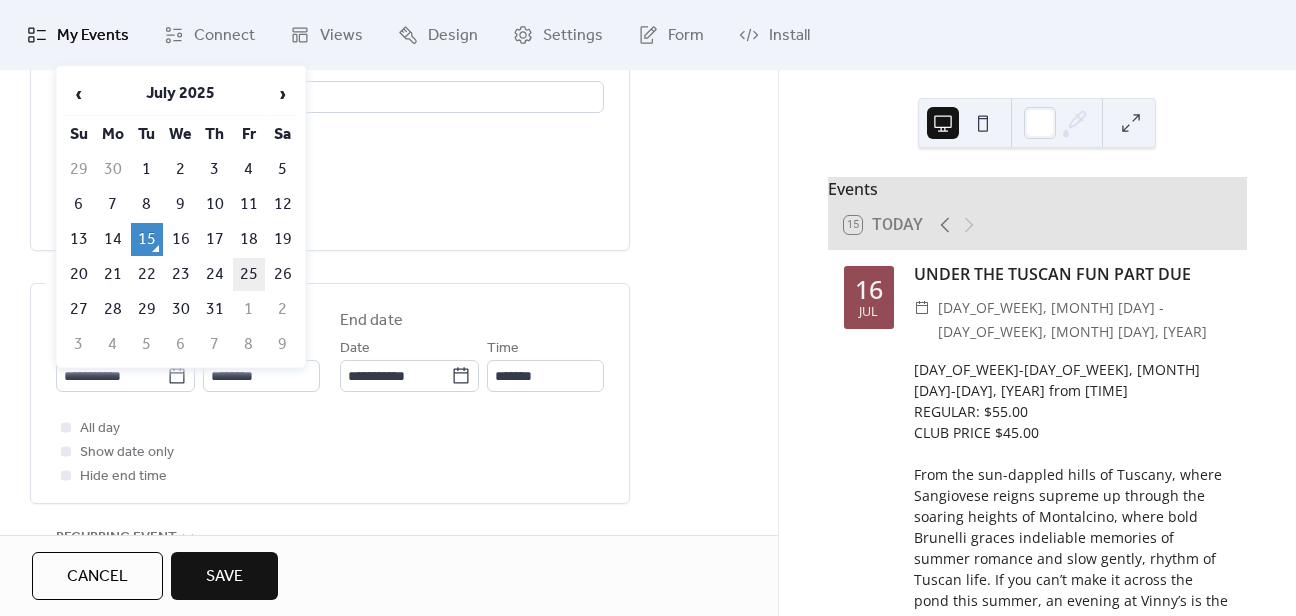 click on "25" at bounding box center (249, 274) 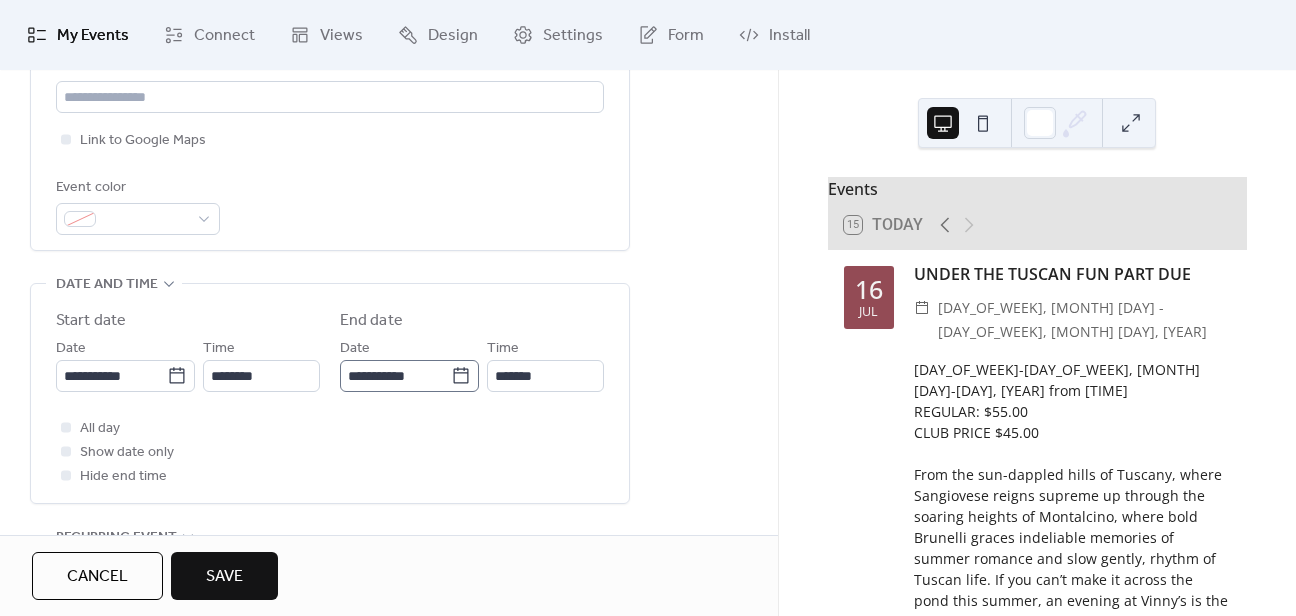 click 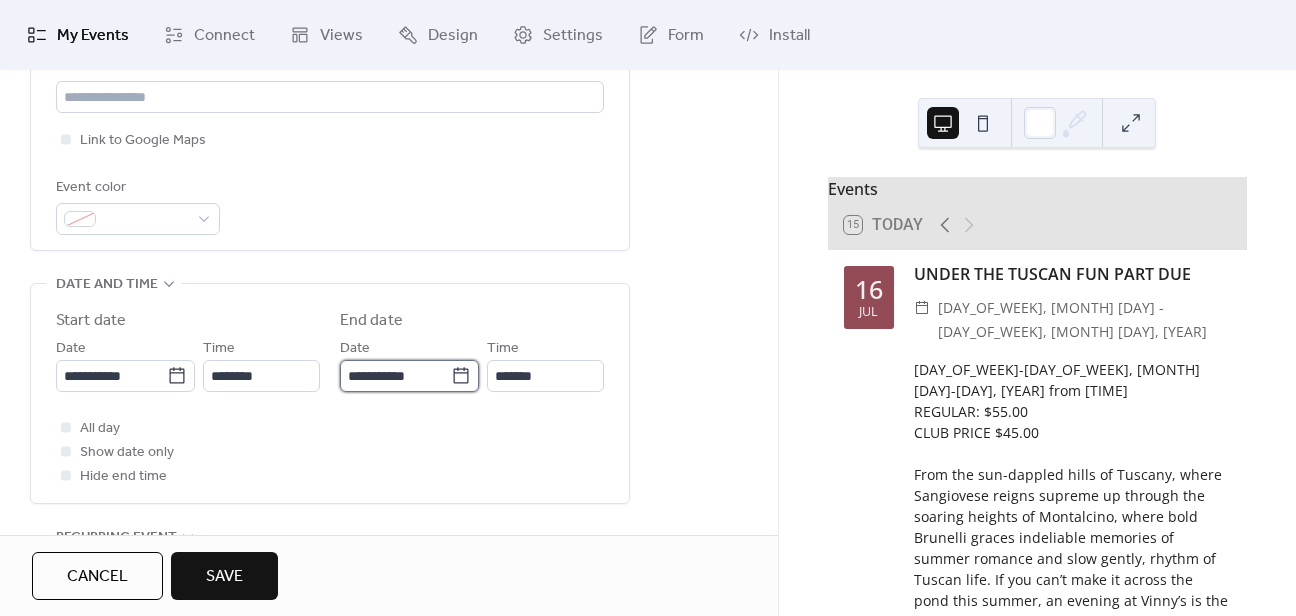 click on "**********" at bounding box center (395, 376) 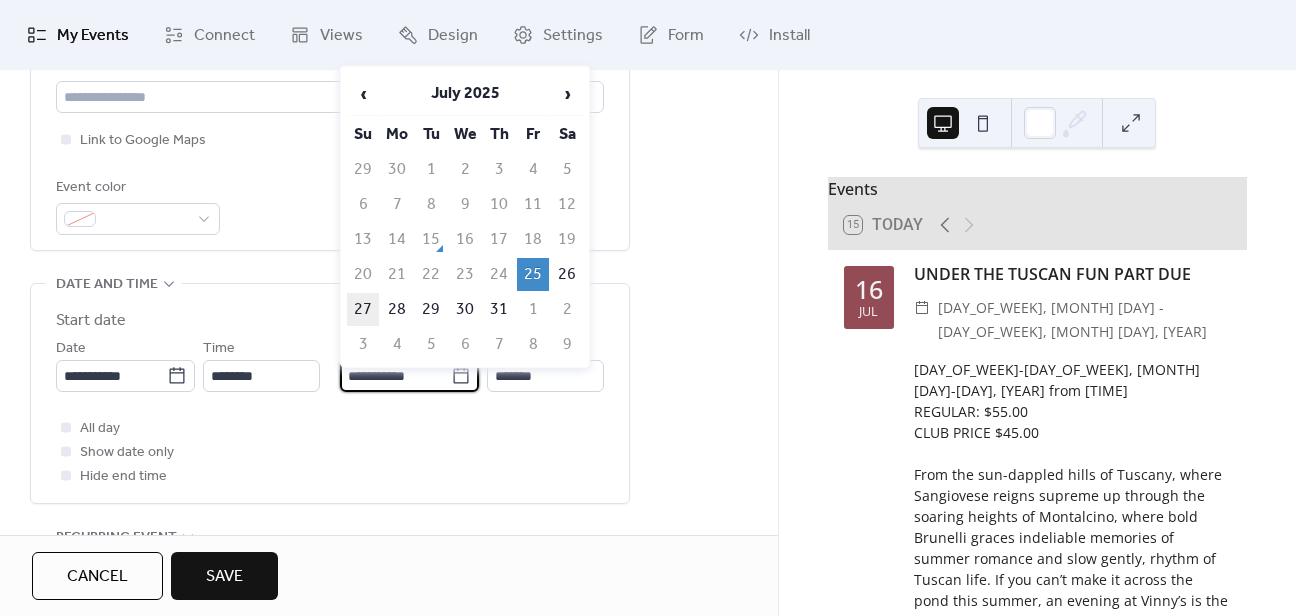 click on "27" at bounding box center [363, 309] 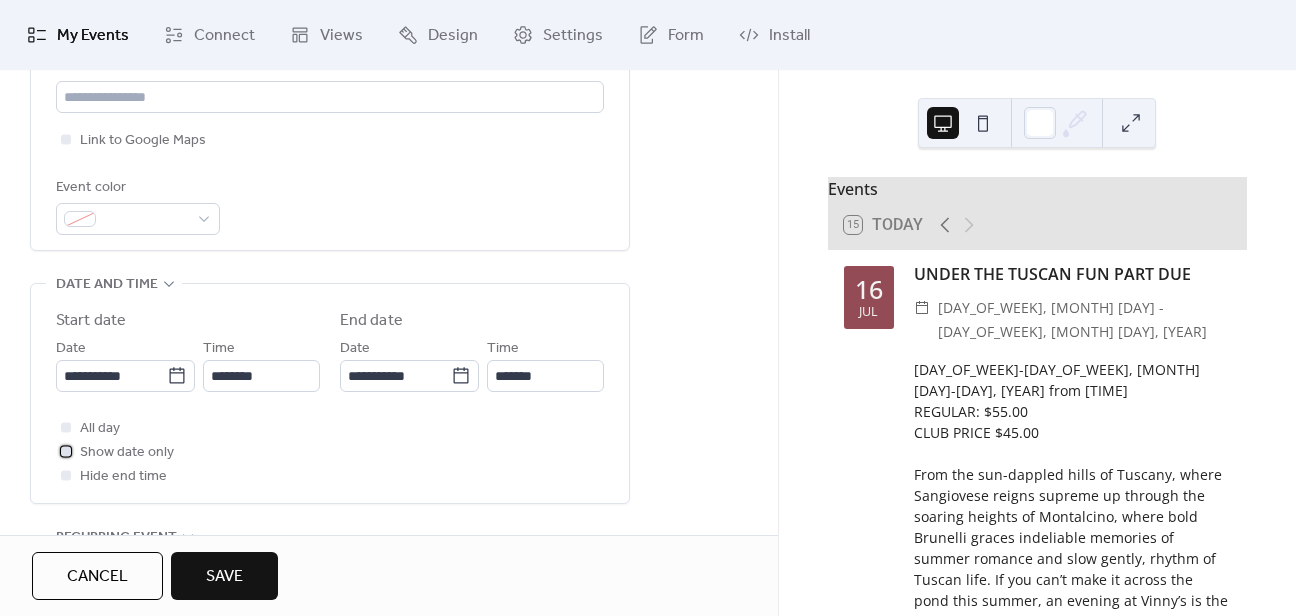 click at bounding box center [66, 451] 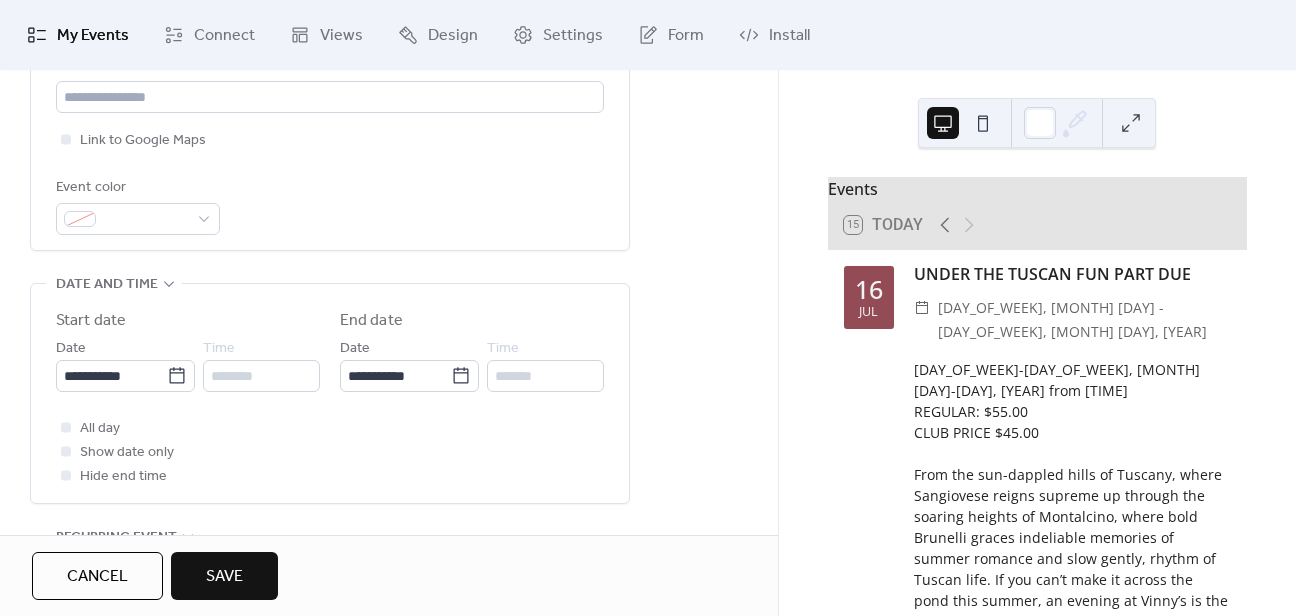 click on "Save" at bounding box center [224, 576] 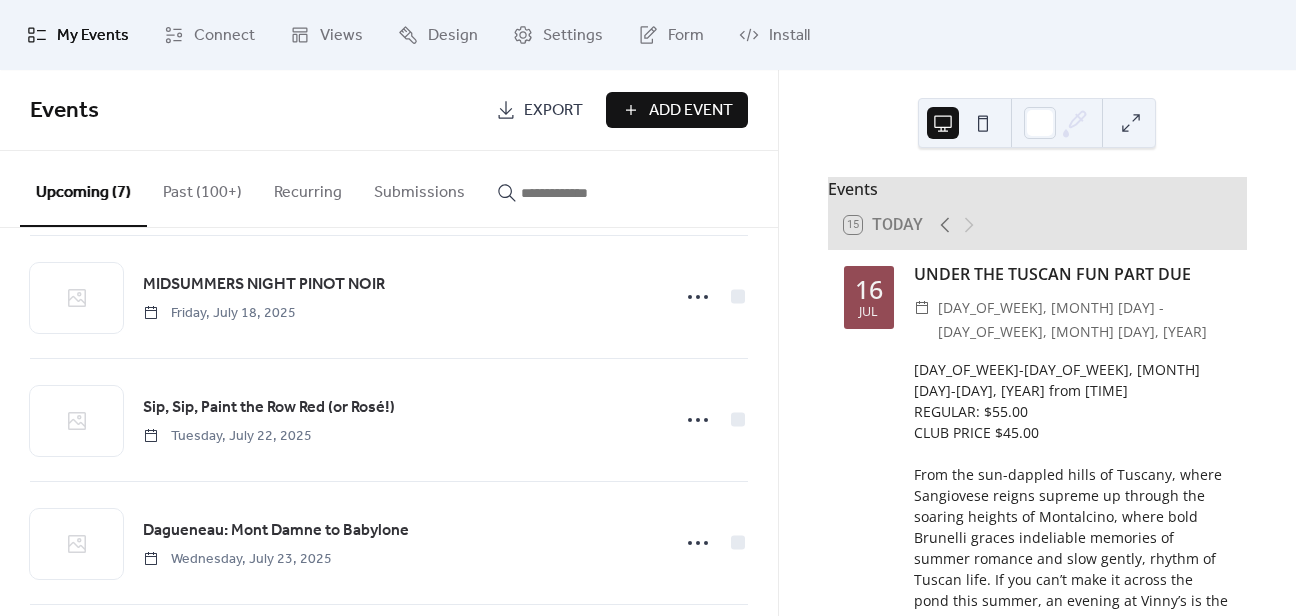 scroll, scrollTop: 0, scrollLeft: 0, axis: both 